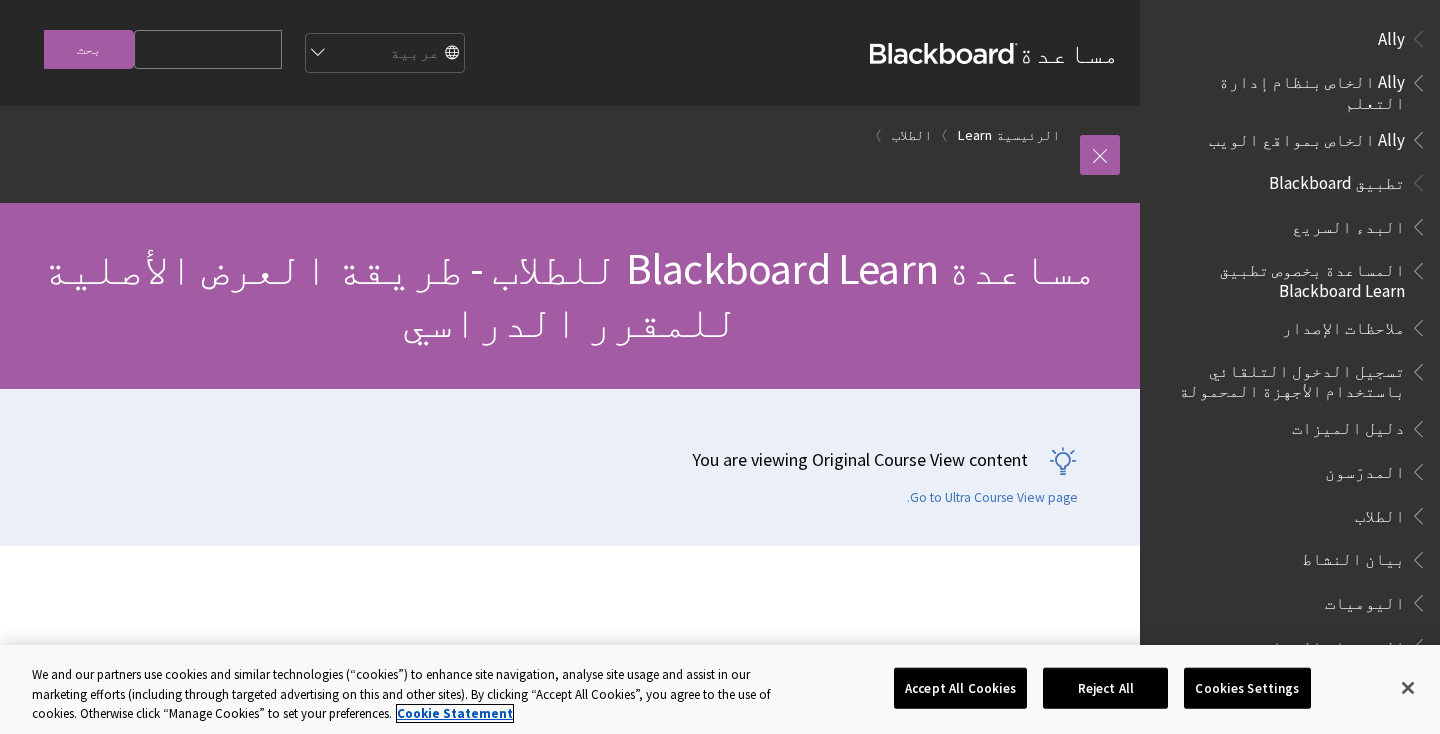 scroll, scrollTop: 0, scrollLeft: 0, axis: both 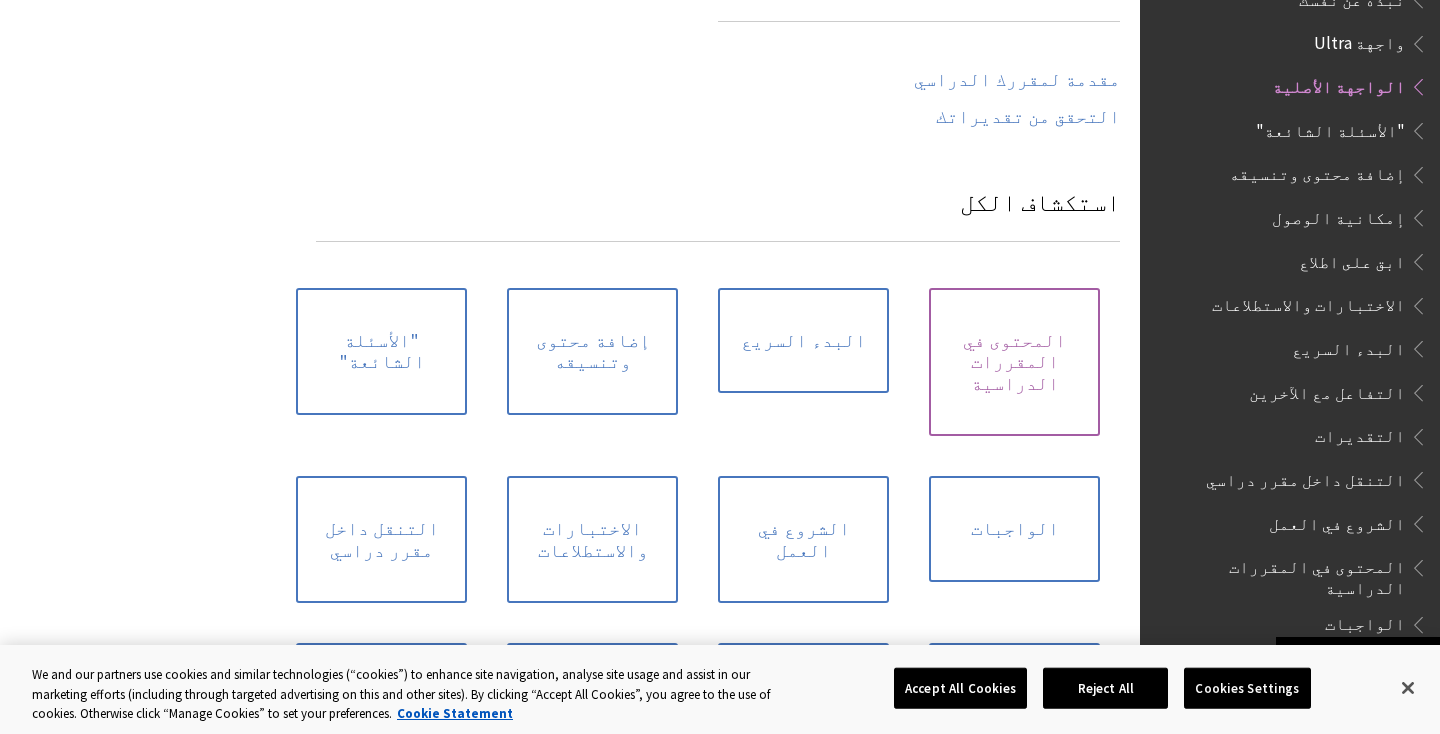 click on "المحتوى في المقررات الدراسية" at bounding box center [1014, 362] 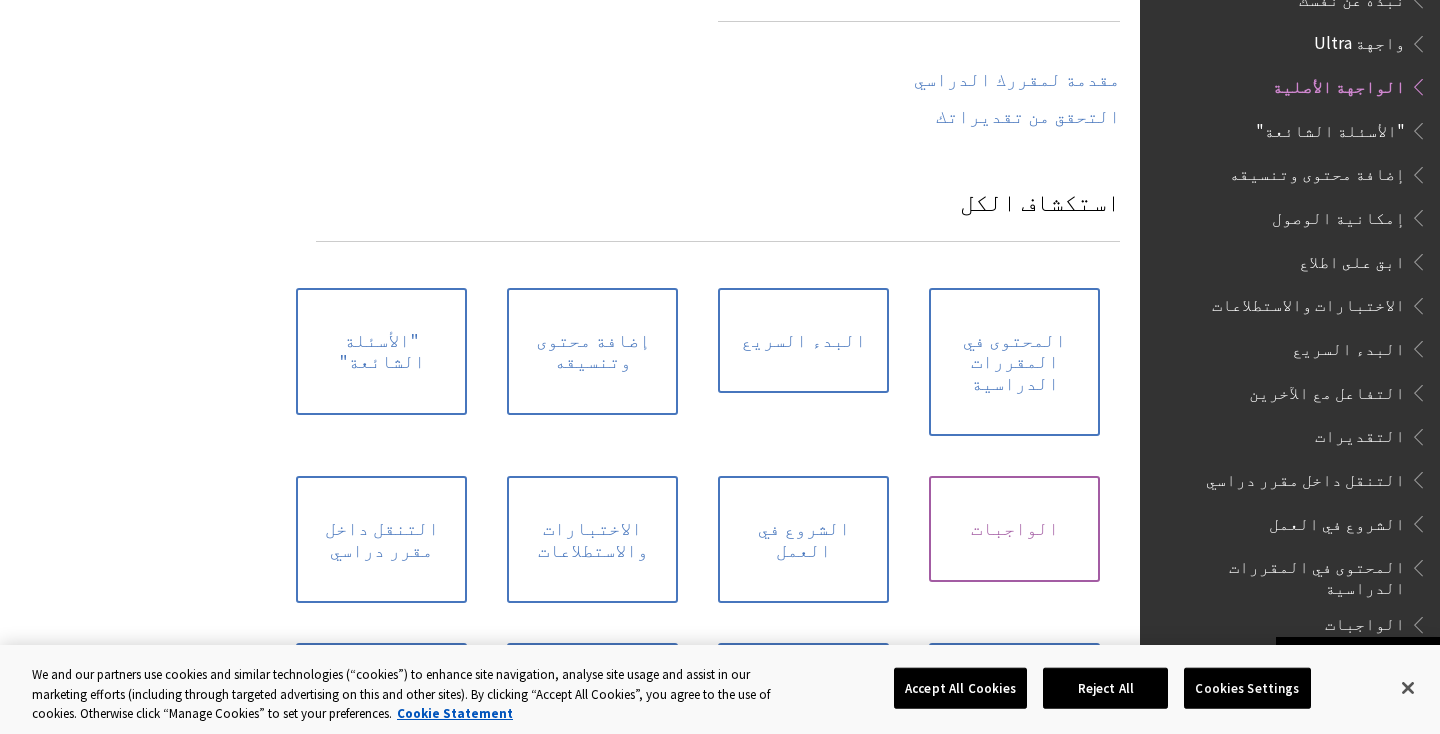 click on "الواجبات" at bounding box center [1014, 529] 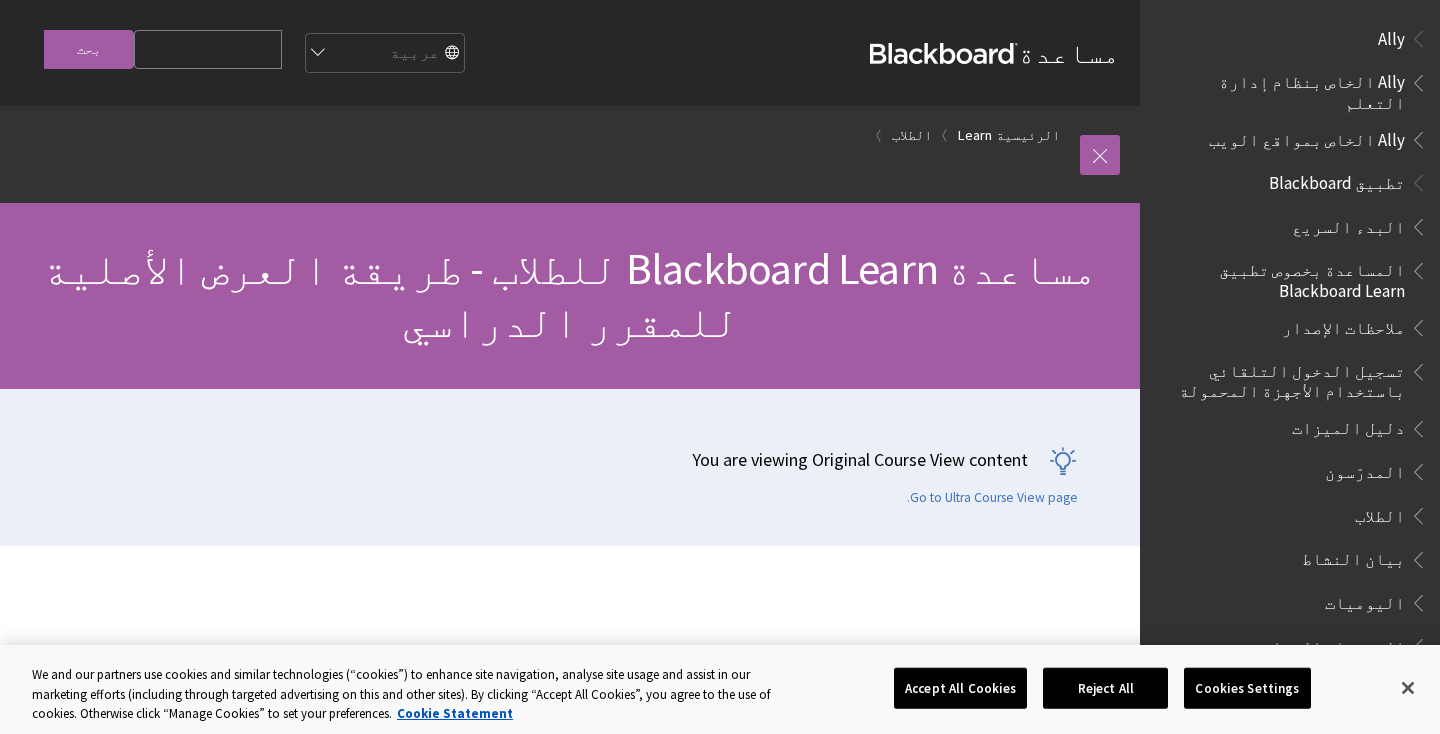 scroll, scrollTop: 0, scrollLeft: 0, axis: both 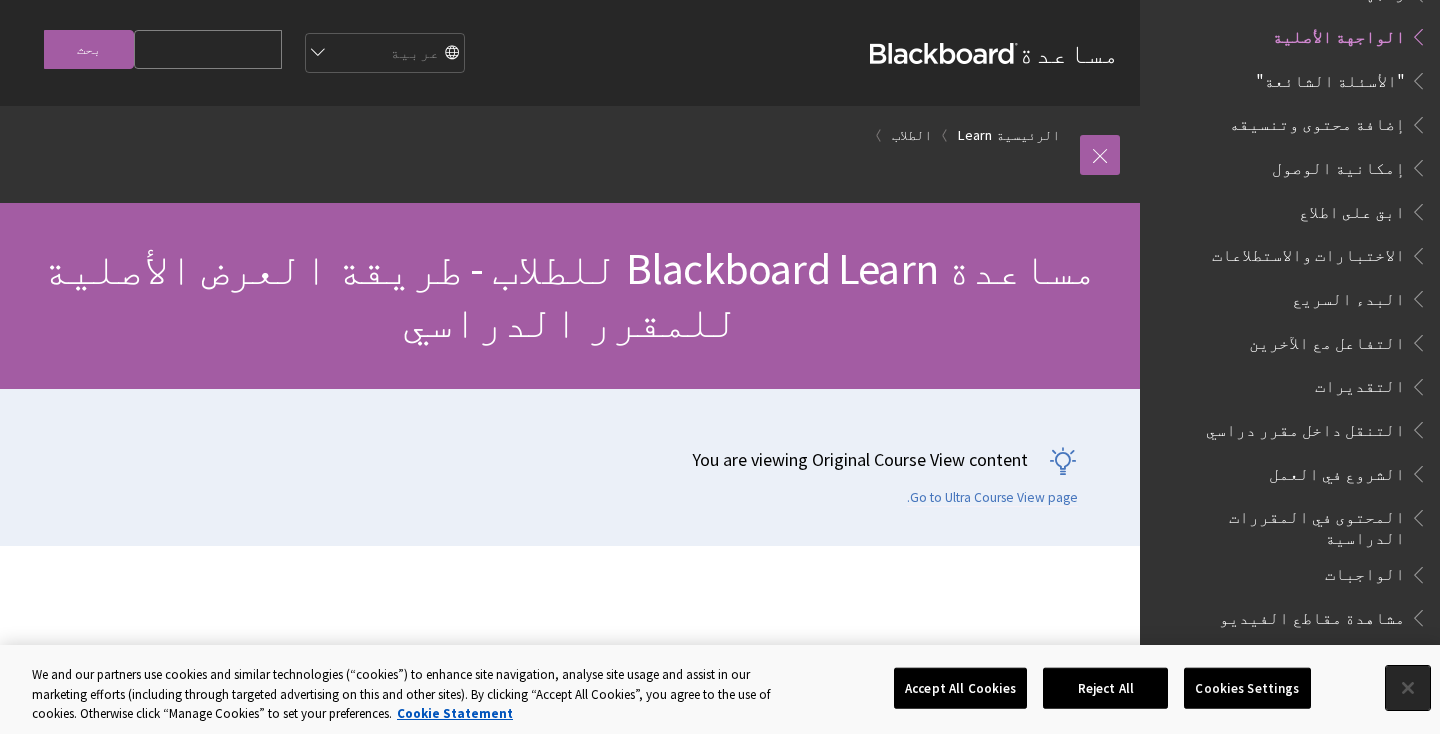 click at bounding box center [1408, 688] 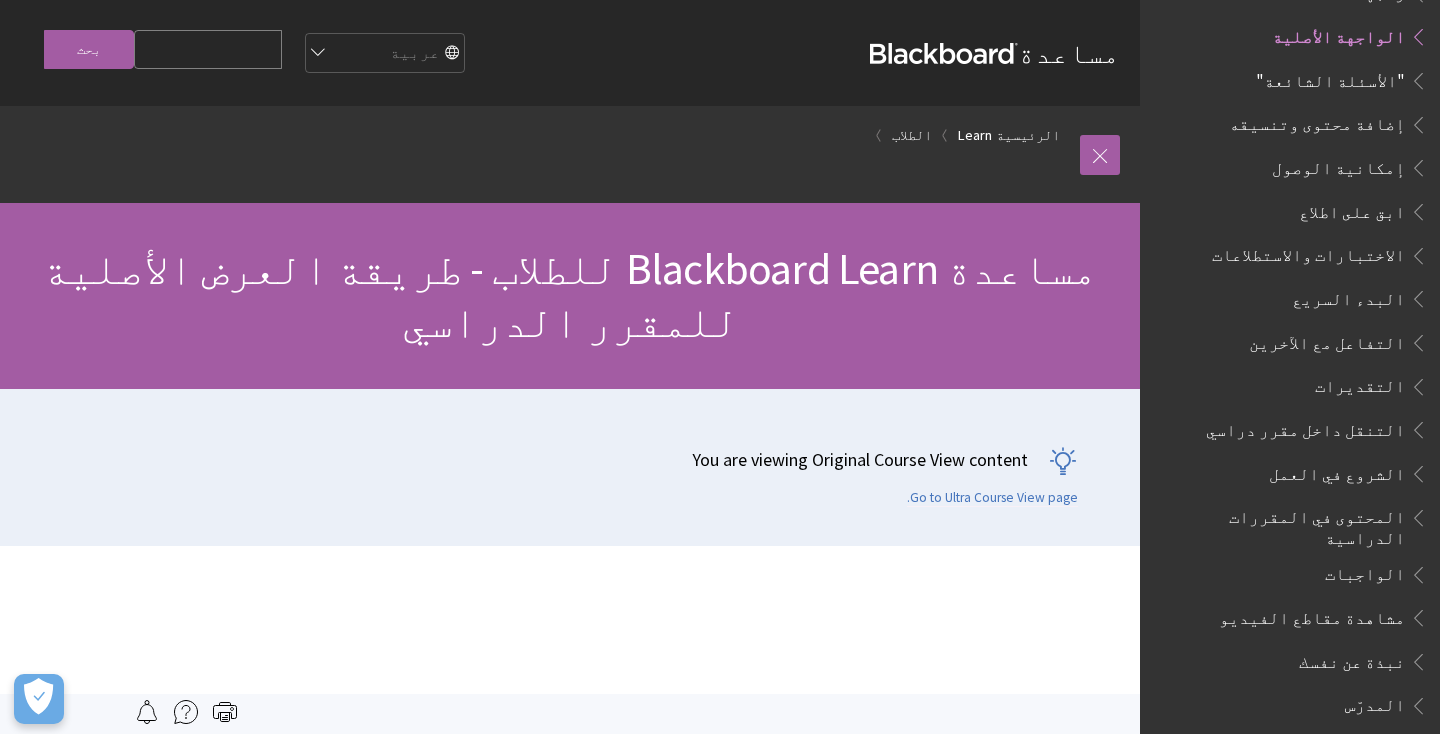 click at bounding box center [1415, 570] 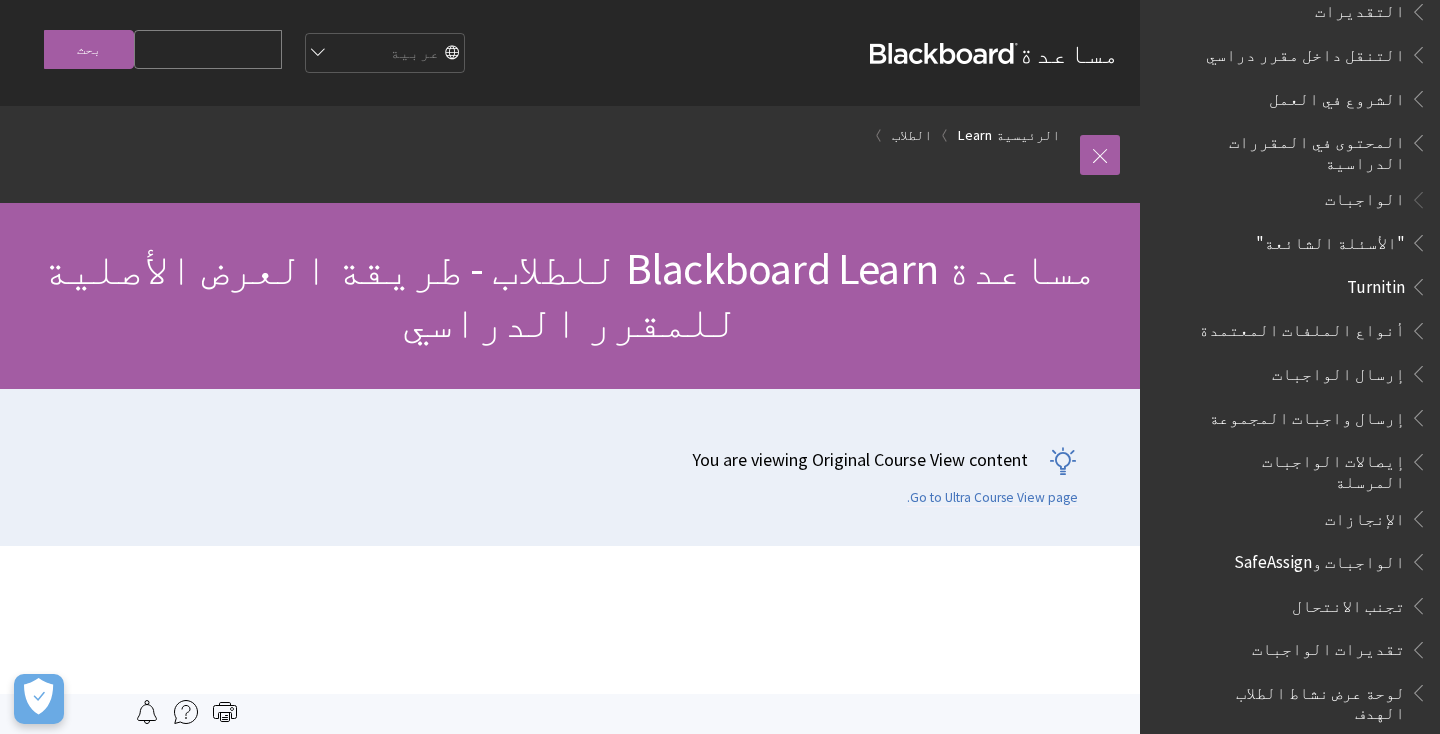 scroll, scrollTop: 2296, scrollLeft: 0, axis: vertical 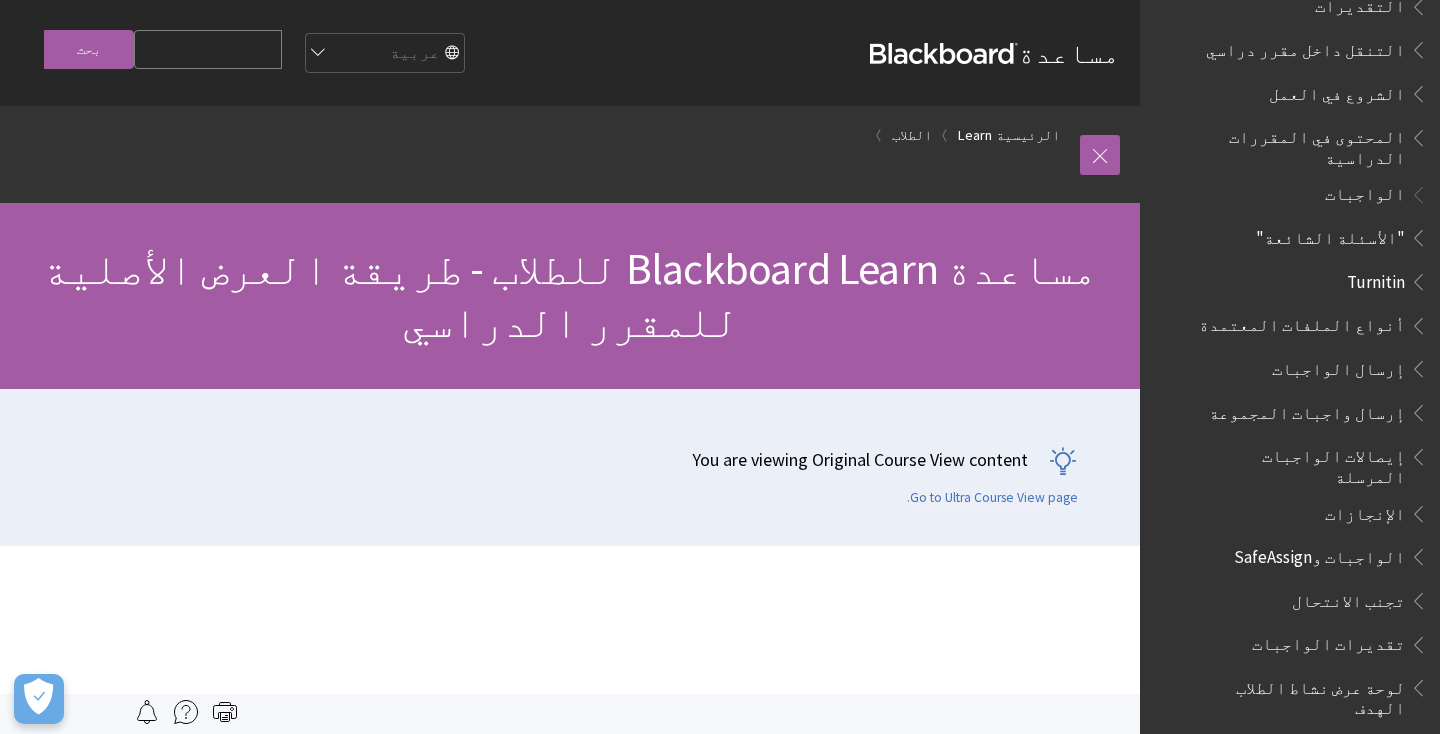 click on "الواجبات وSafeAssign" at bounding box center (1319, 553) 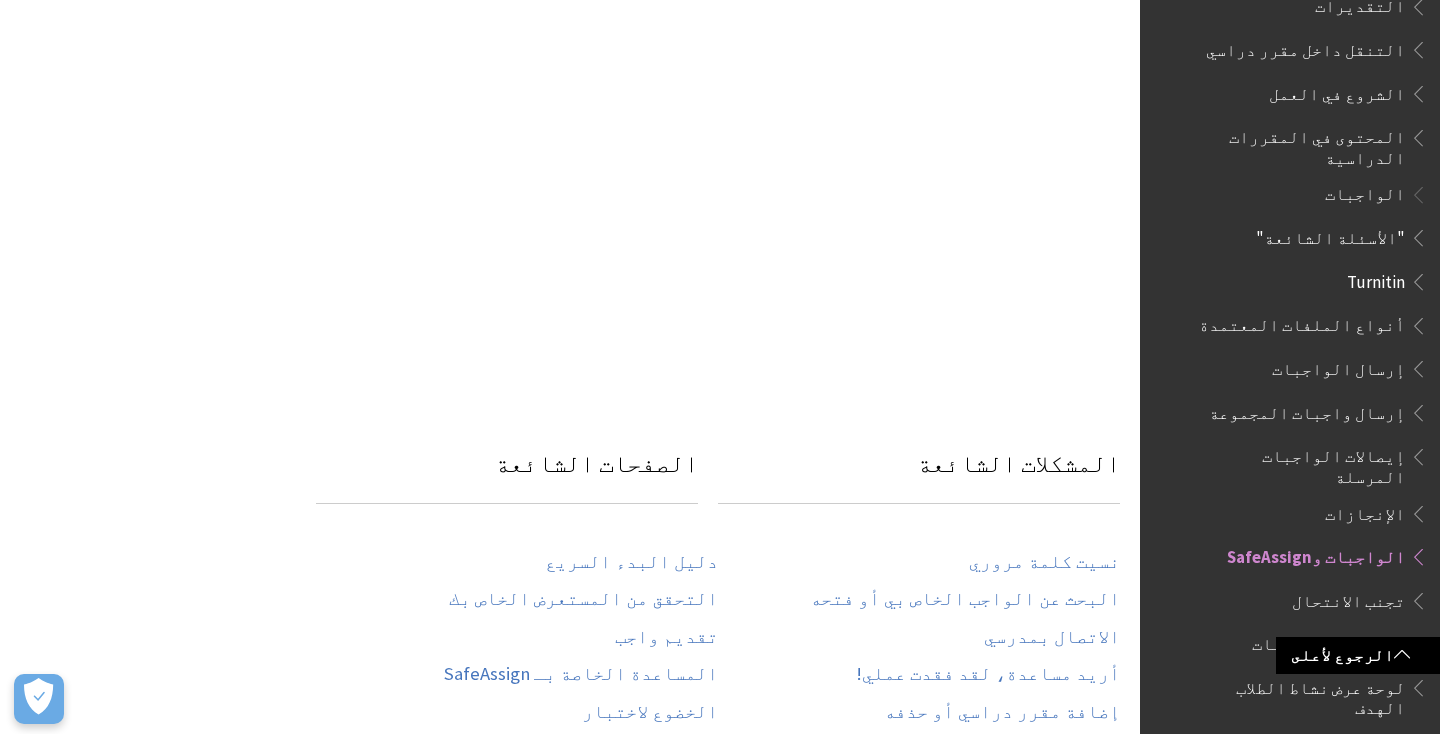 scroll, scrollTop: 691, scrollLeft: 0, axis: vertical 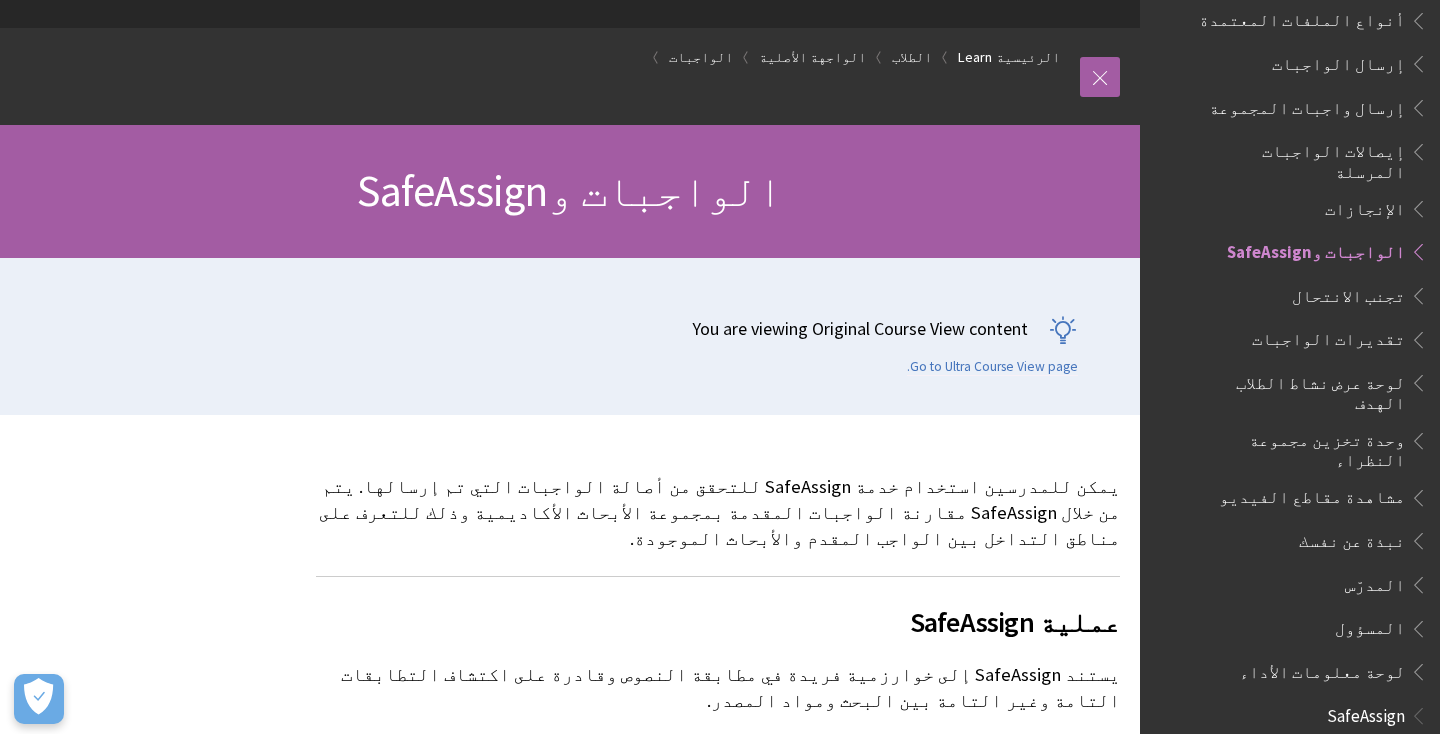 click on "الواجبات وSafeAssign" at bounding box center (1316, 248) 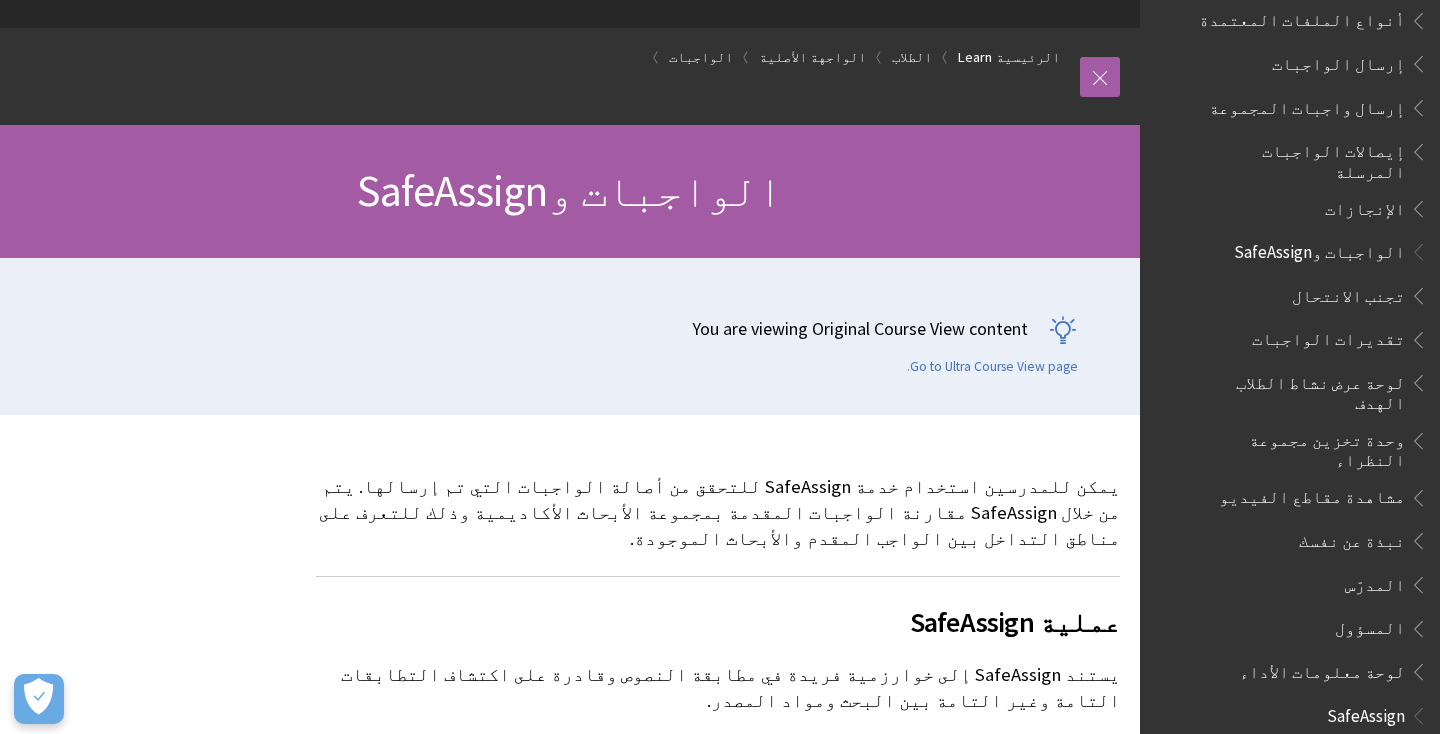 scroll, scrollTop: 2613, scrollLeft: 0, axis: vertical 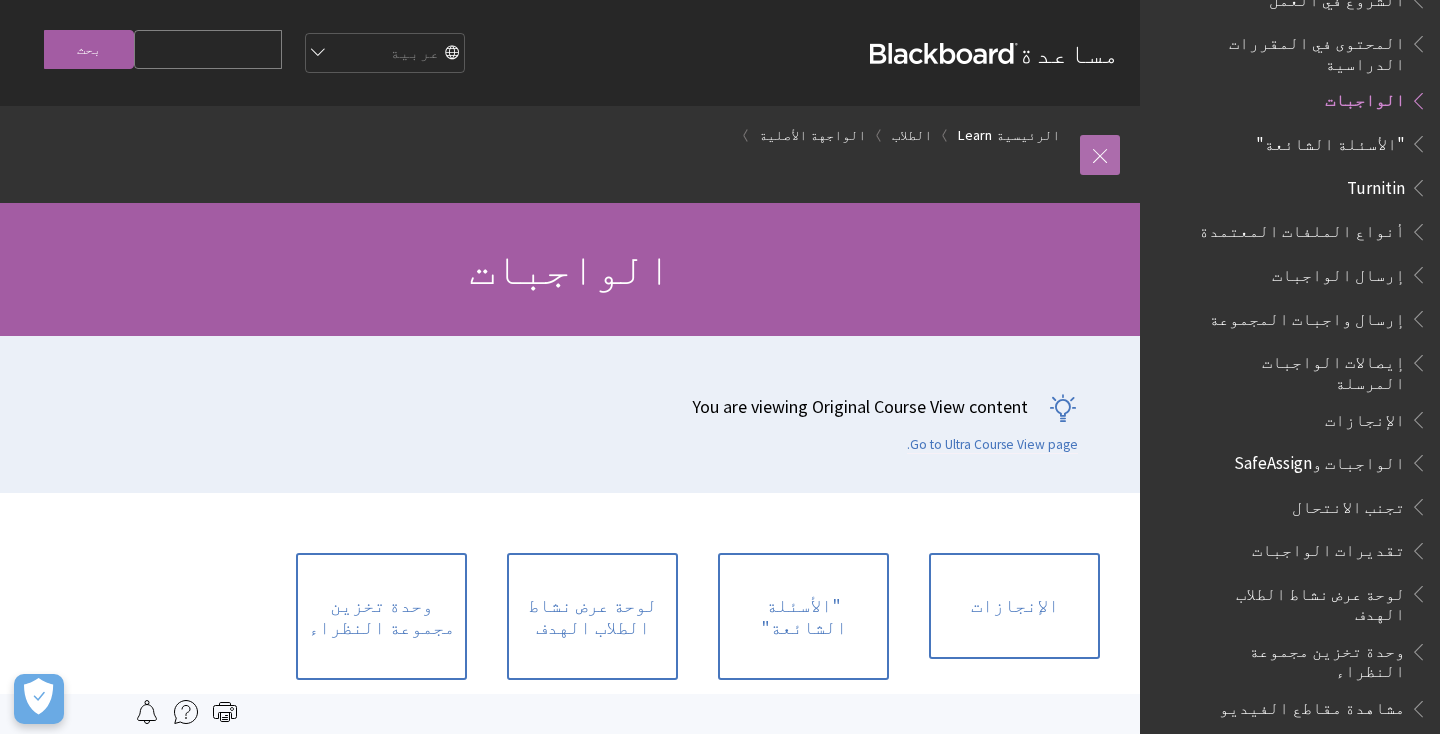 click at bounding box center (1100, 155) 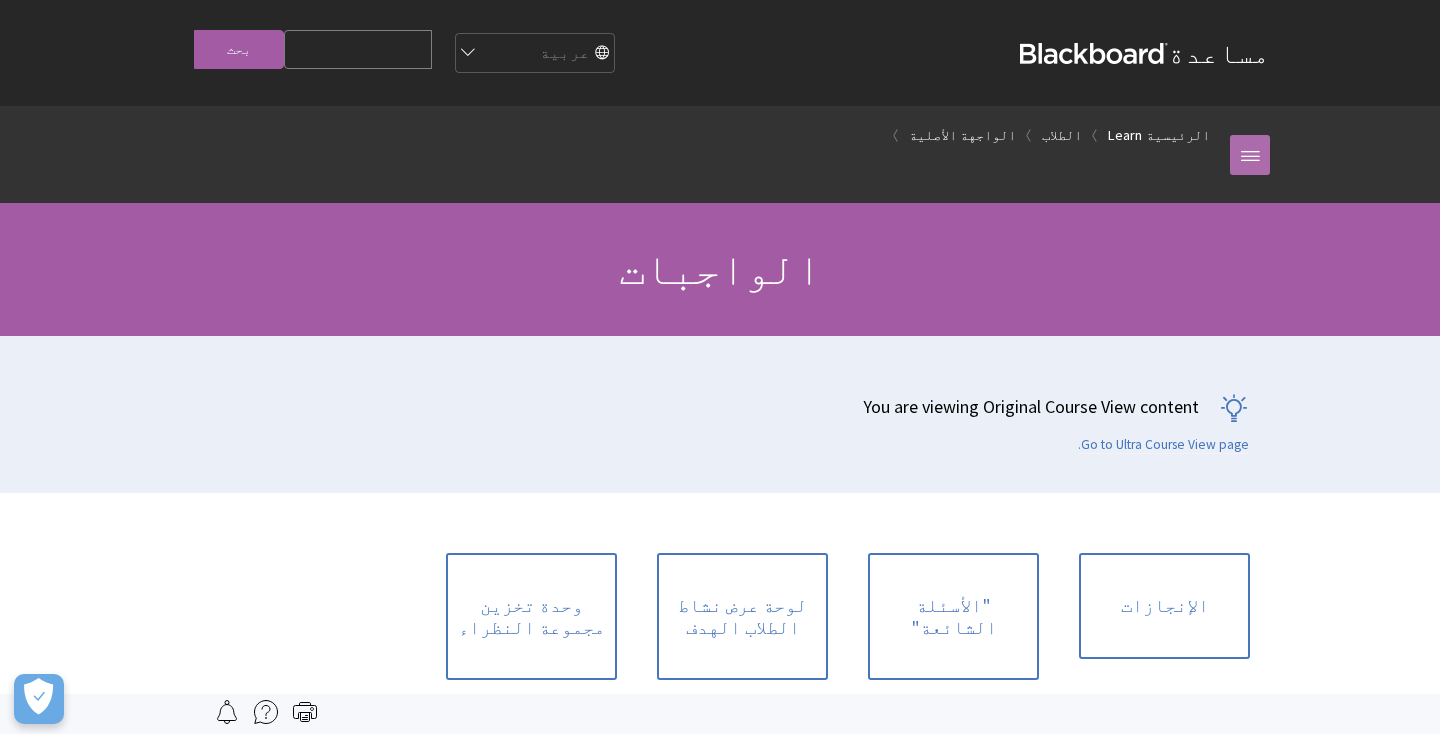 click at bounding box center [1250, 155] 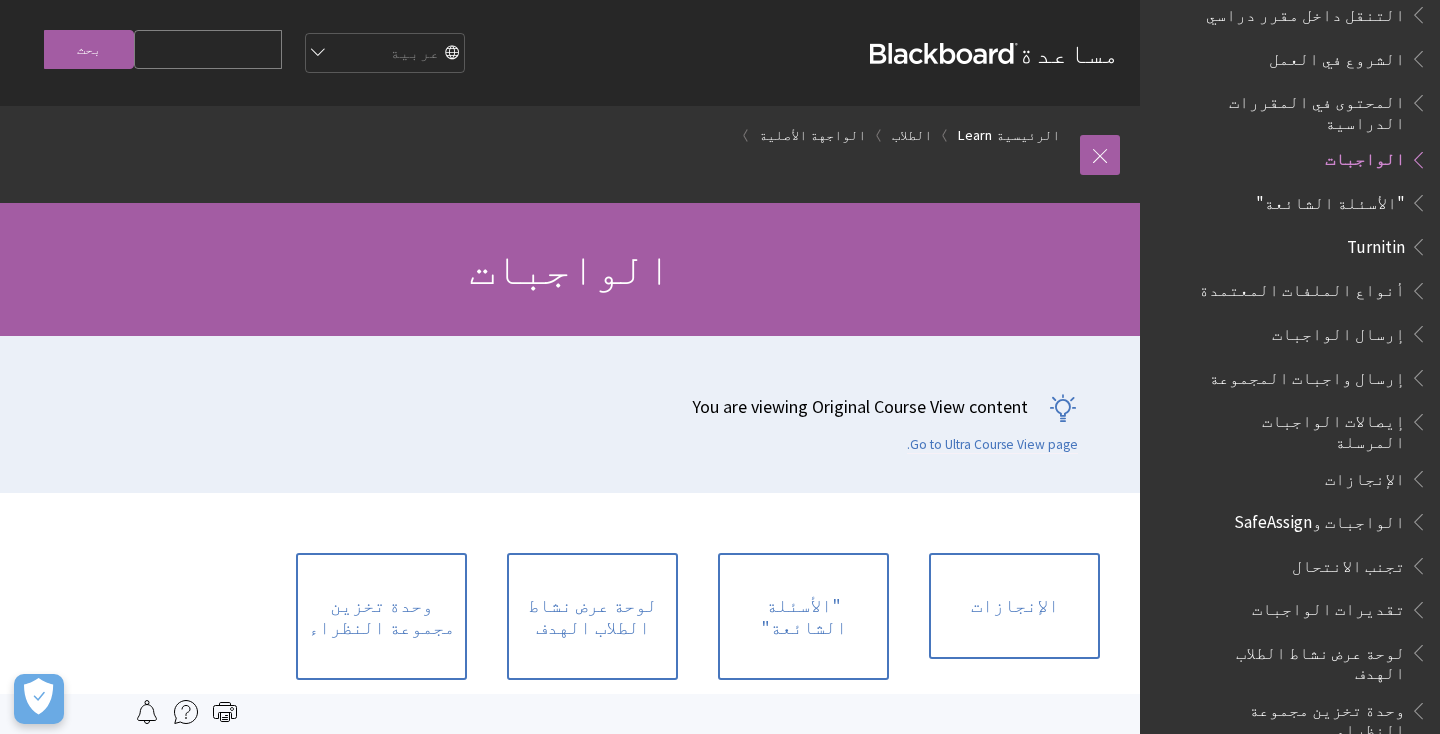 scroll, scrollTop: 2329, scrollLeft: 0, axis: vertical 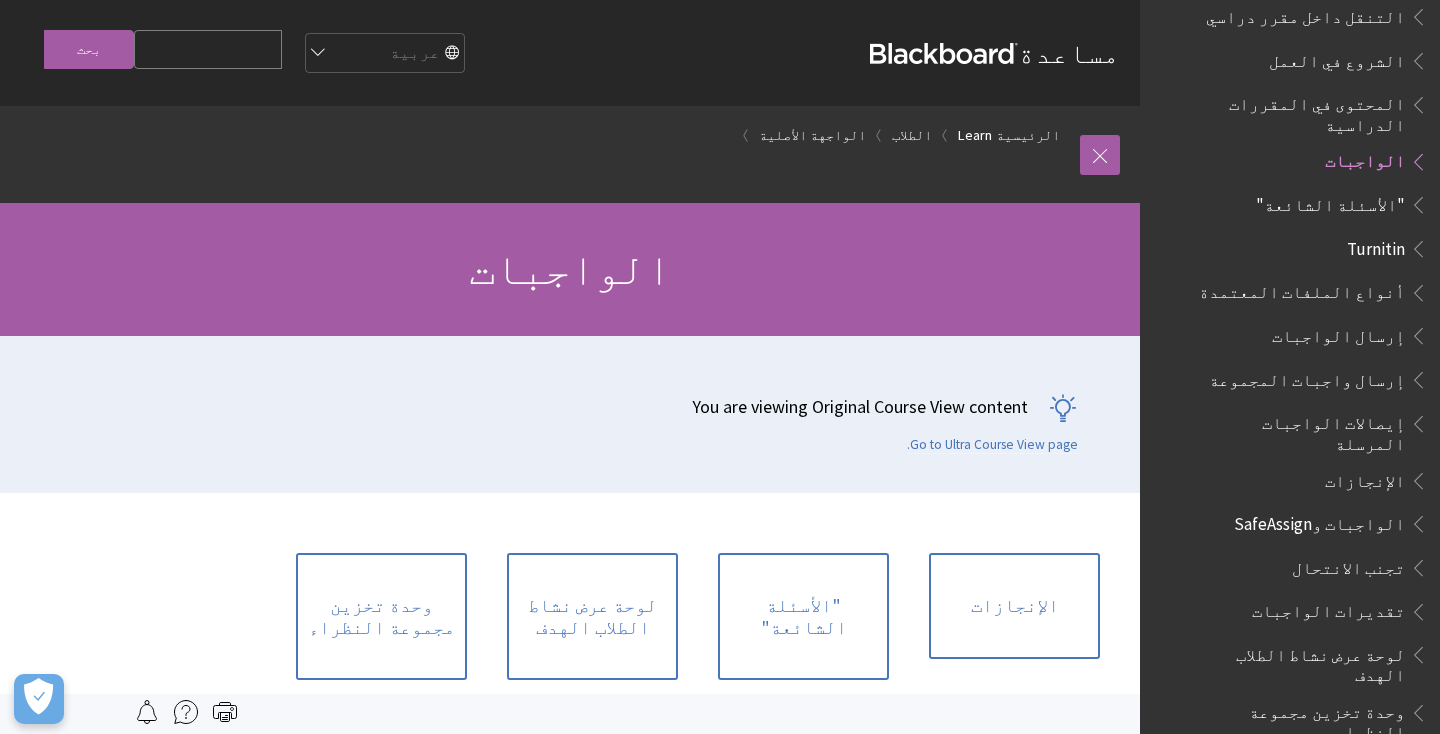 click at bounding box center (1415, 157) 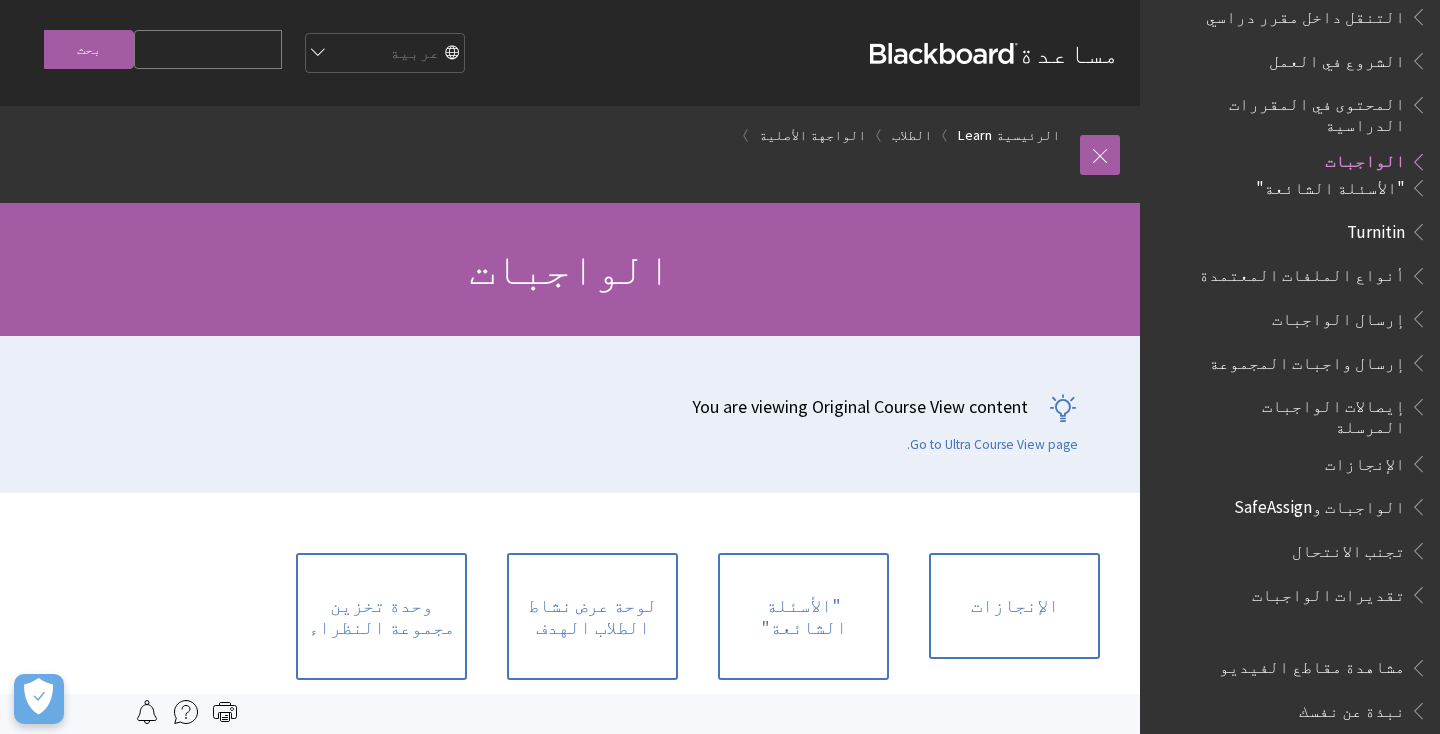 scroll, scrollTop: 2134, scrollLeft: 0, axis: vertical 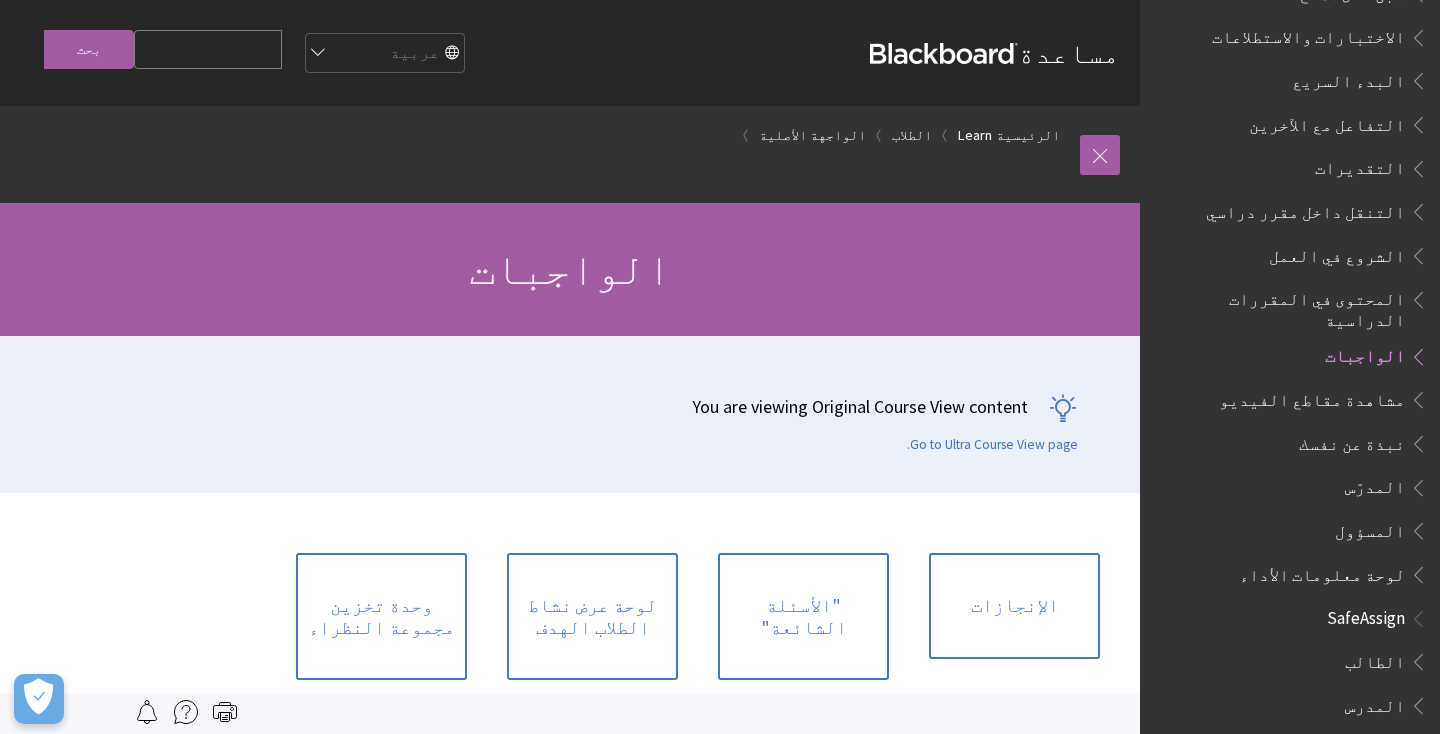 click on "الواجبات" at bounding box center (1365, 353) 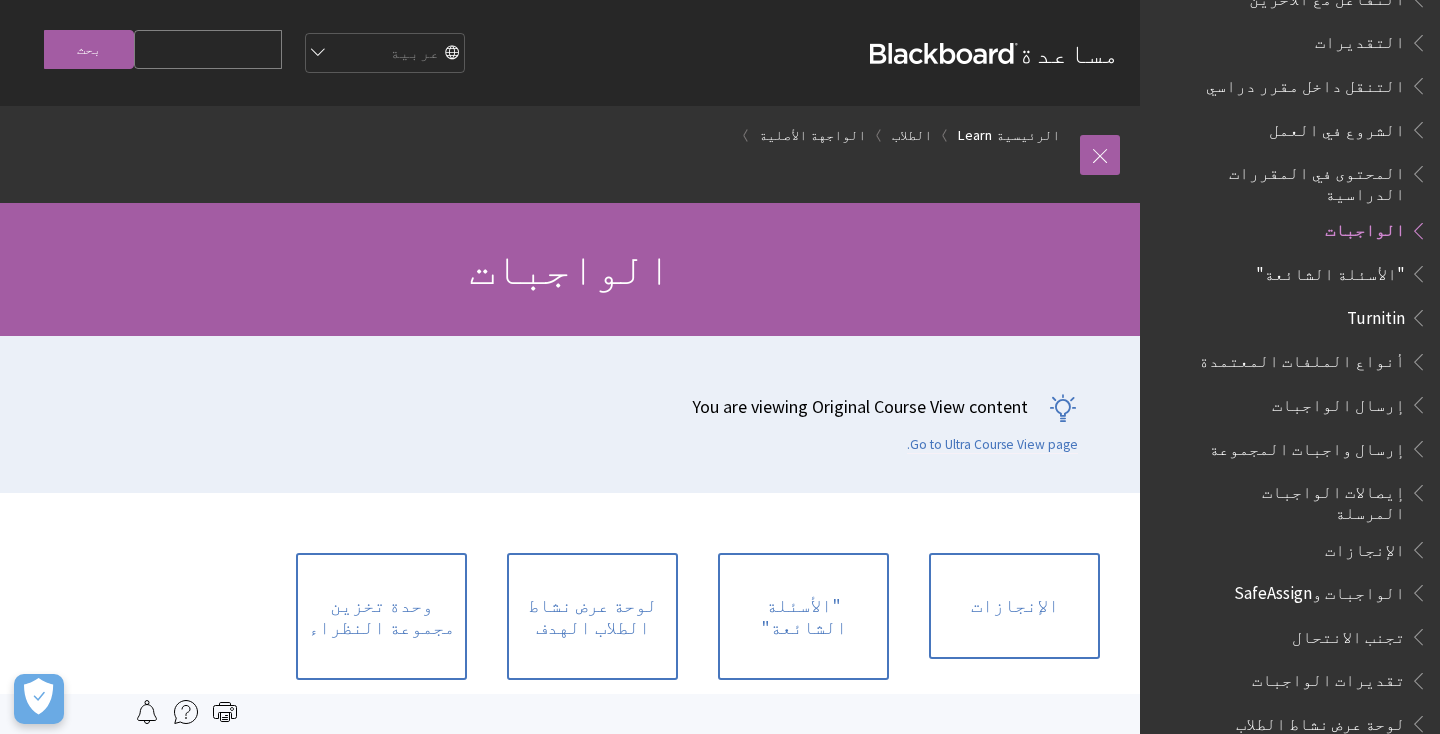 click at bounding box center [1415, 226] 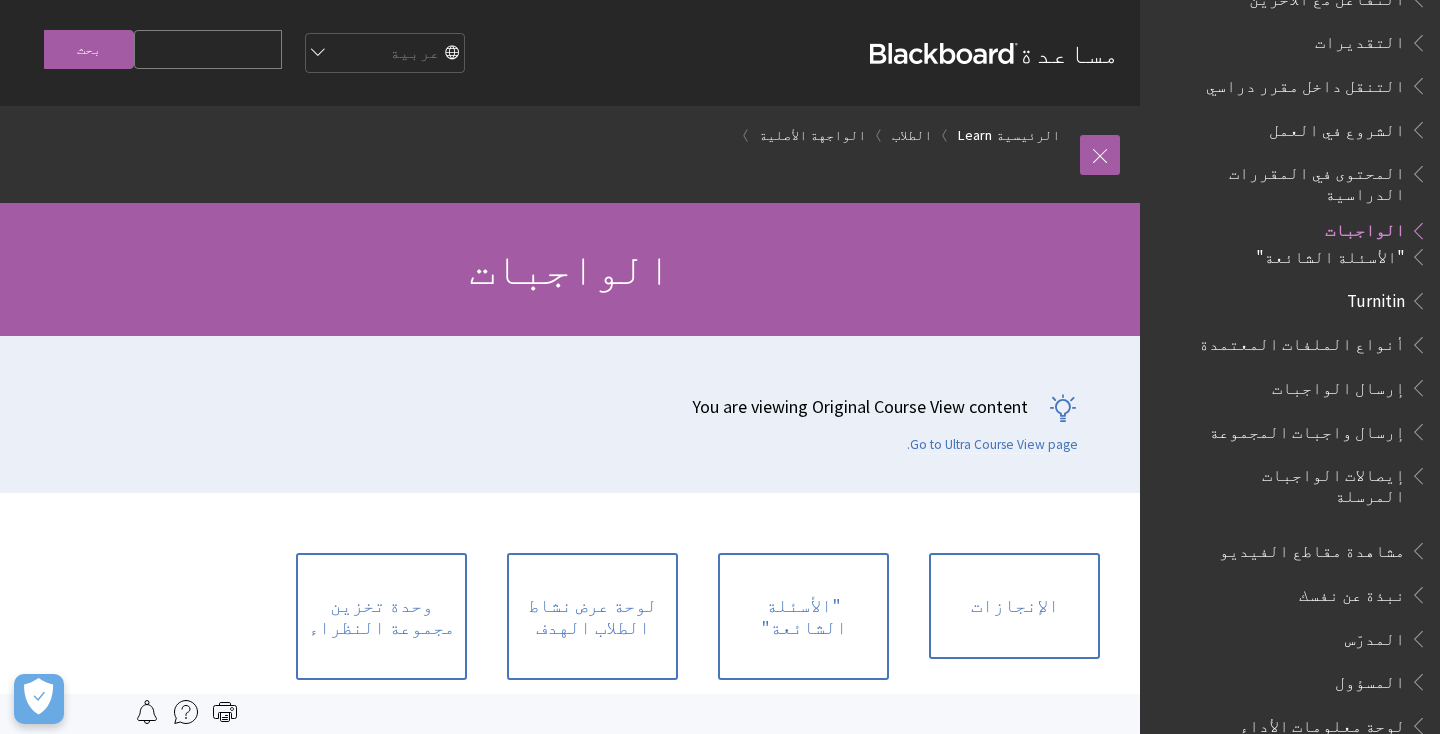 scroll, scrollTop: 2134, scrollLeft: 0, axis: vertical 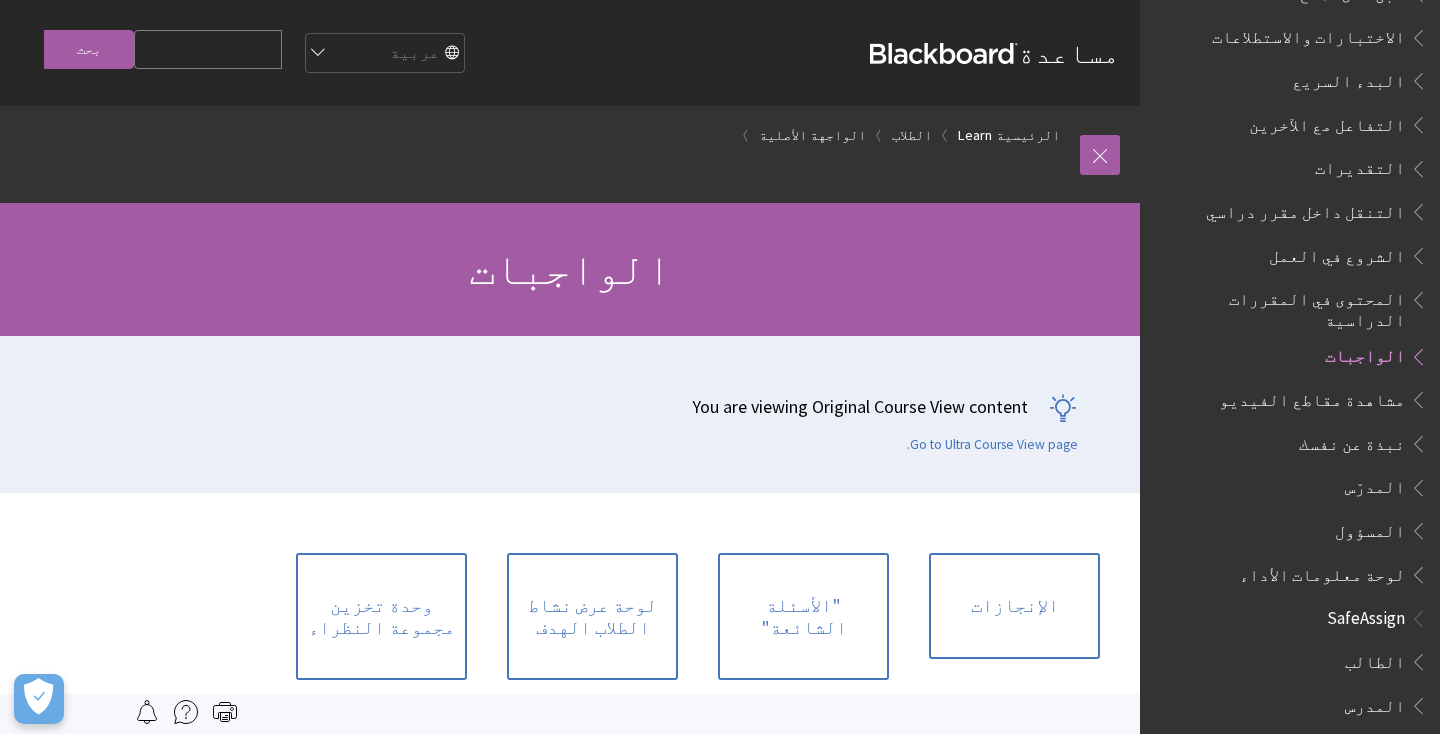 click at bounding box center (1415, 352) 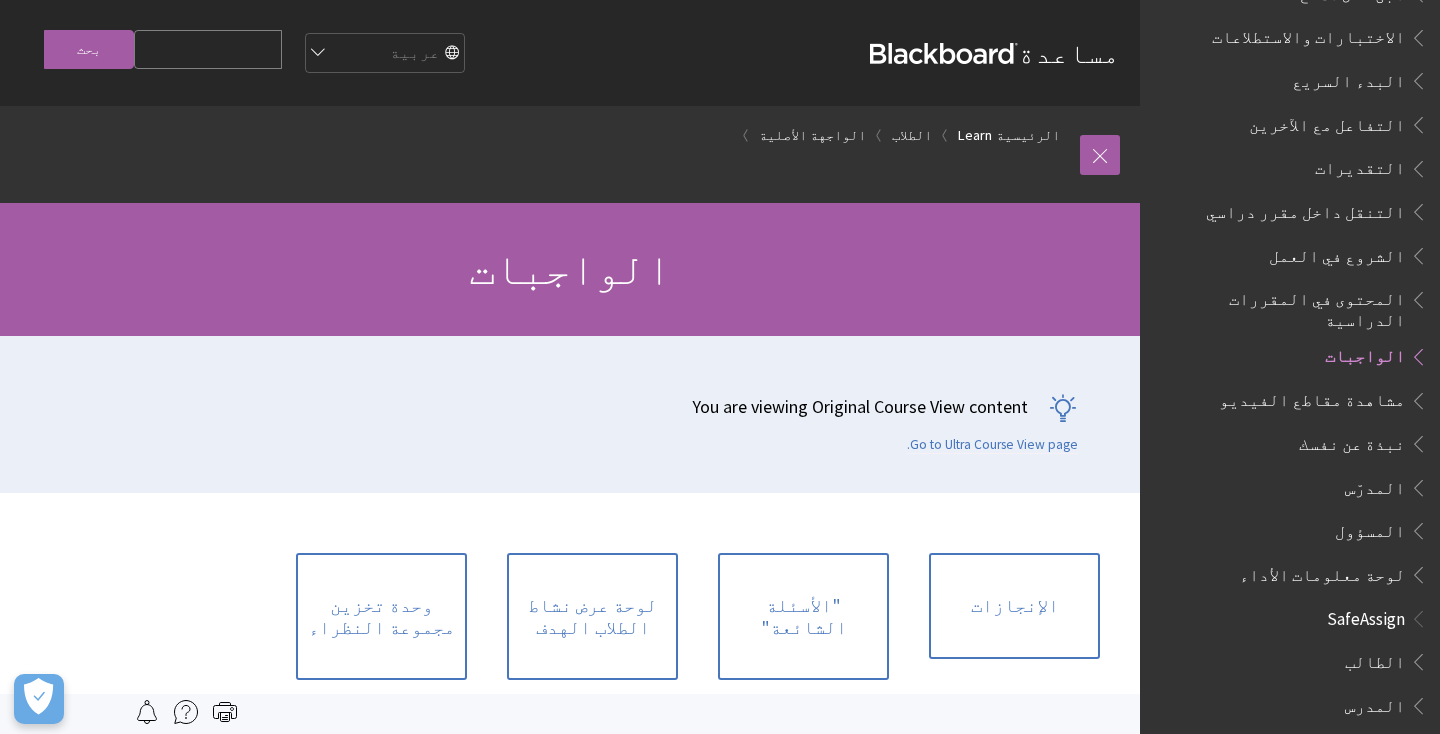 scroll, scrollTop: 2260, scrollLeft: 0, axis: vertical 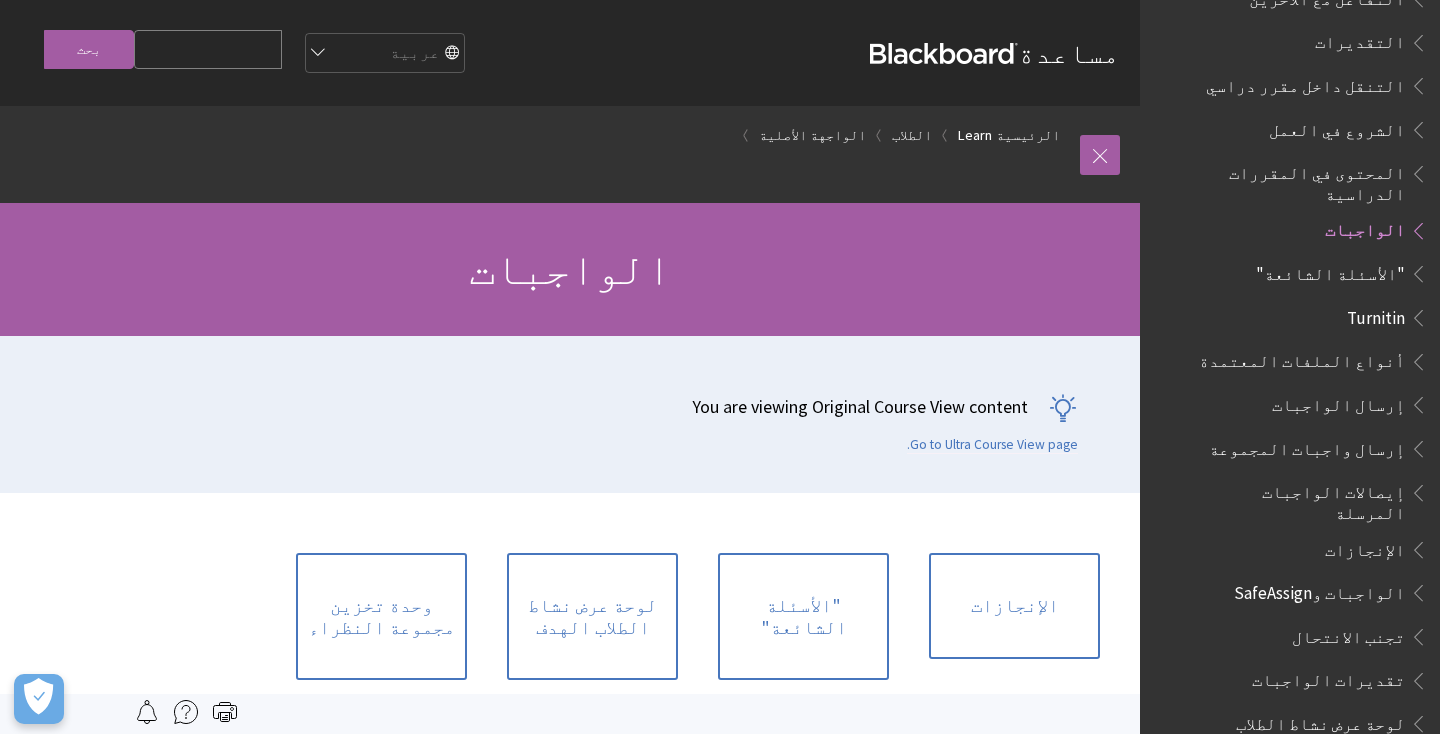 click on ""الأسئلة الشائعة"" at bounding box center [1330, 270] 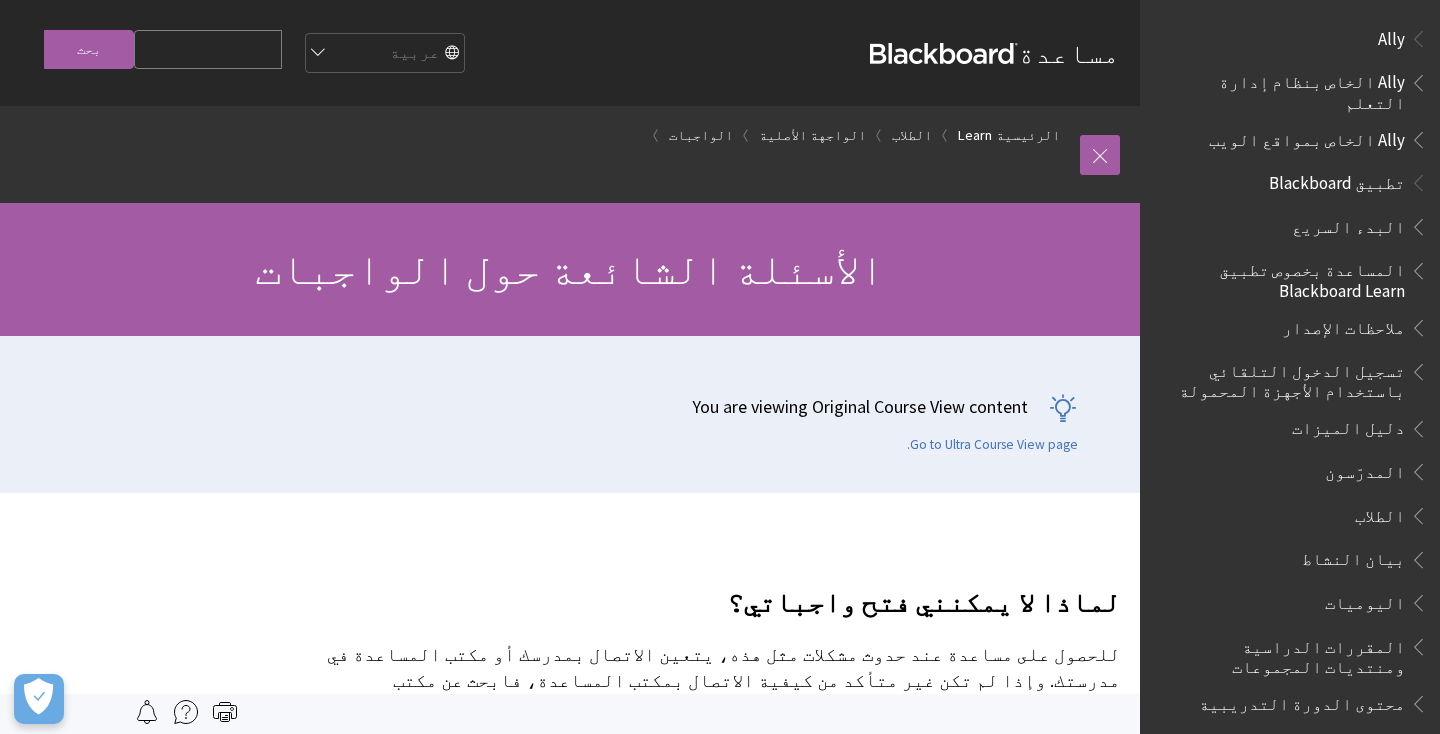 scroll, scrollTop: 0, scrollLeft: 0, axis: both 